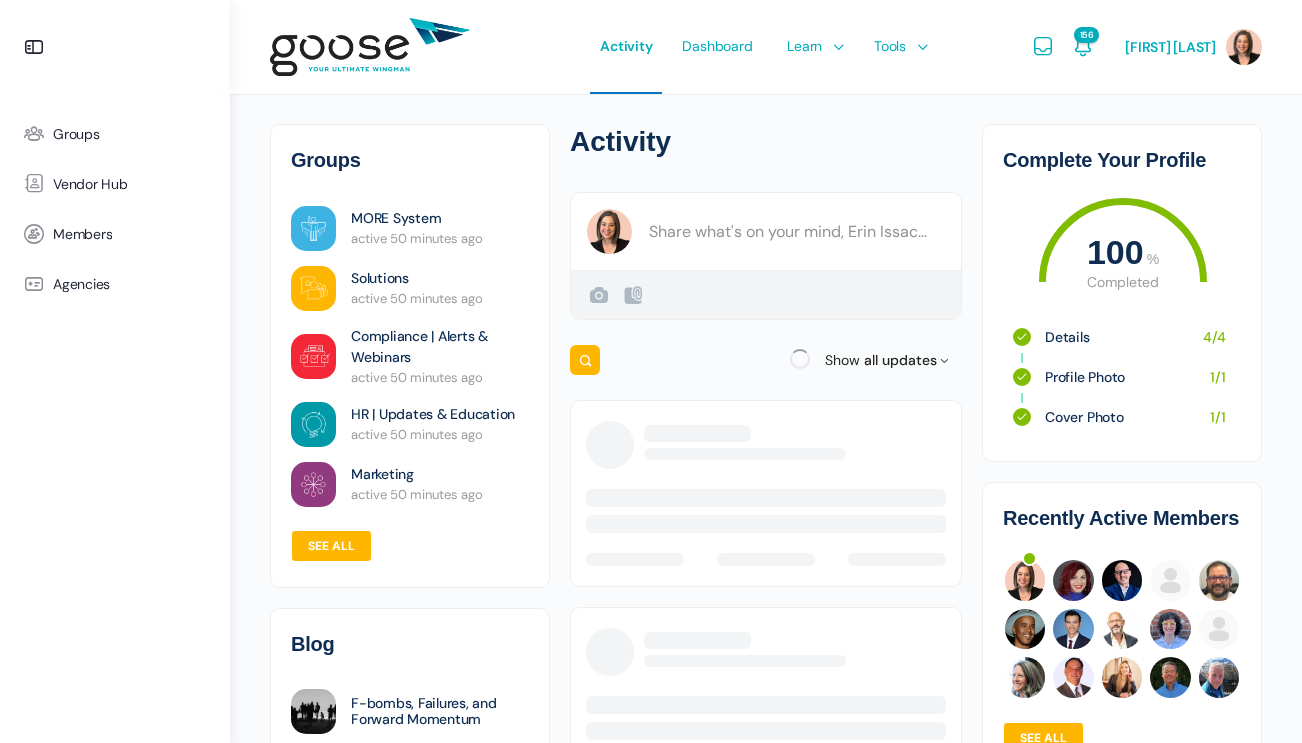 scroll, scrollTop: 0, scrollLeft: 0, axis: both 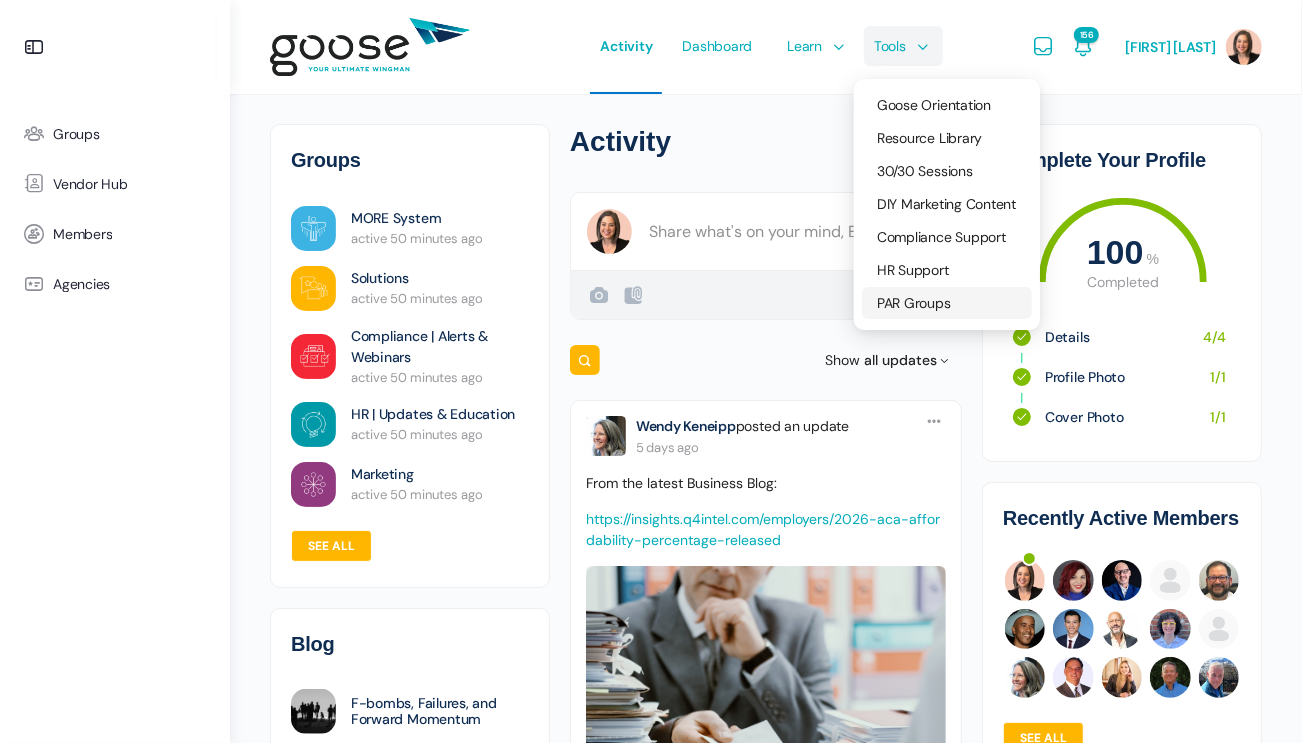 click on "PAR Groups" at bounding box center [914, 303] 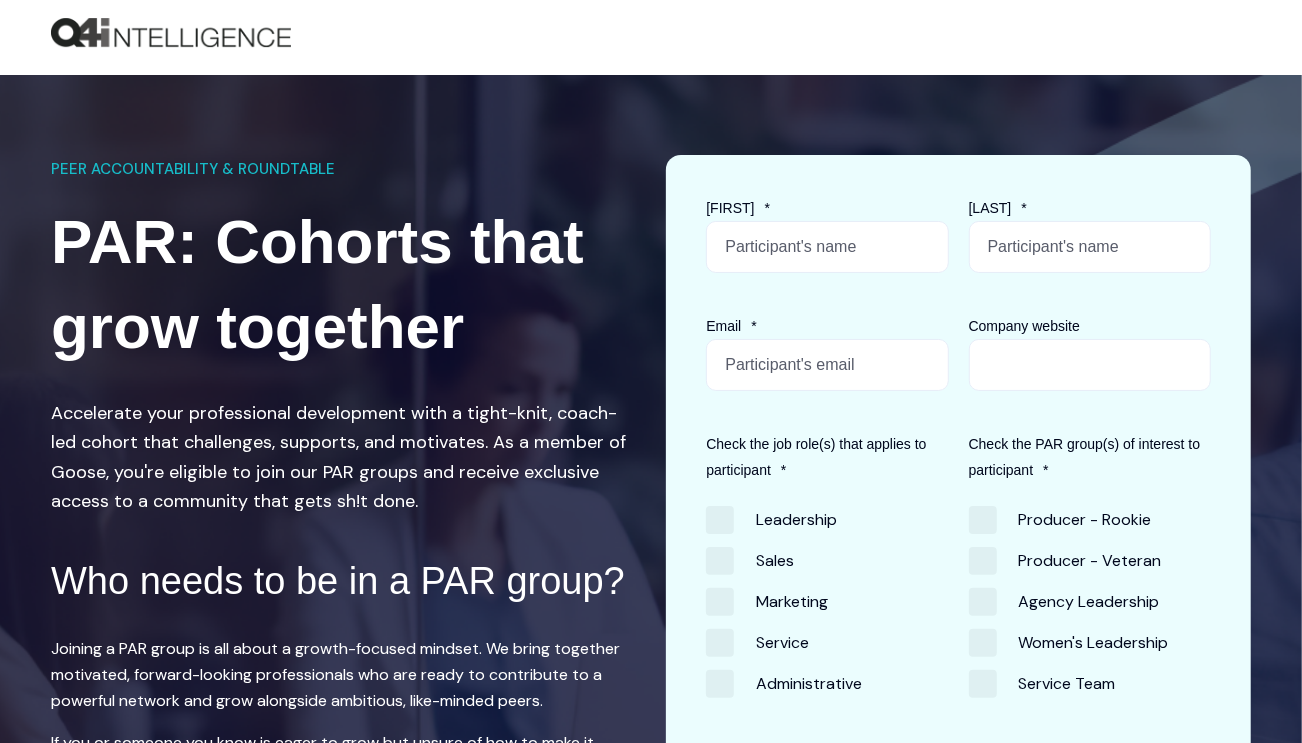 scroll, scrollTop: 0, scrollLeft: 0, axis: both 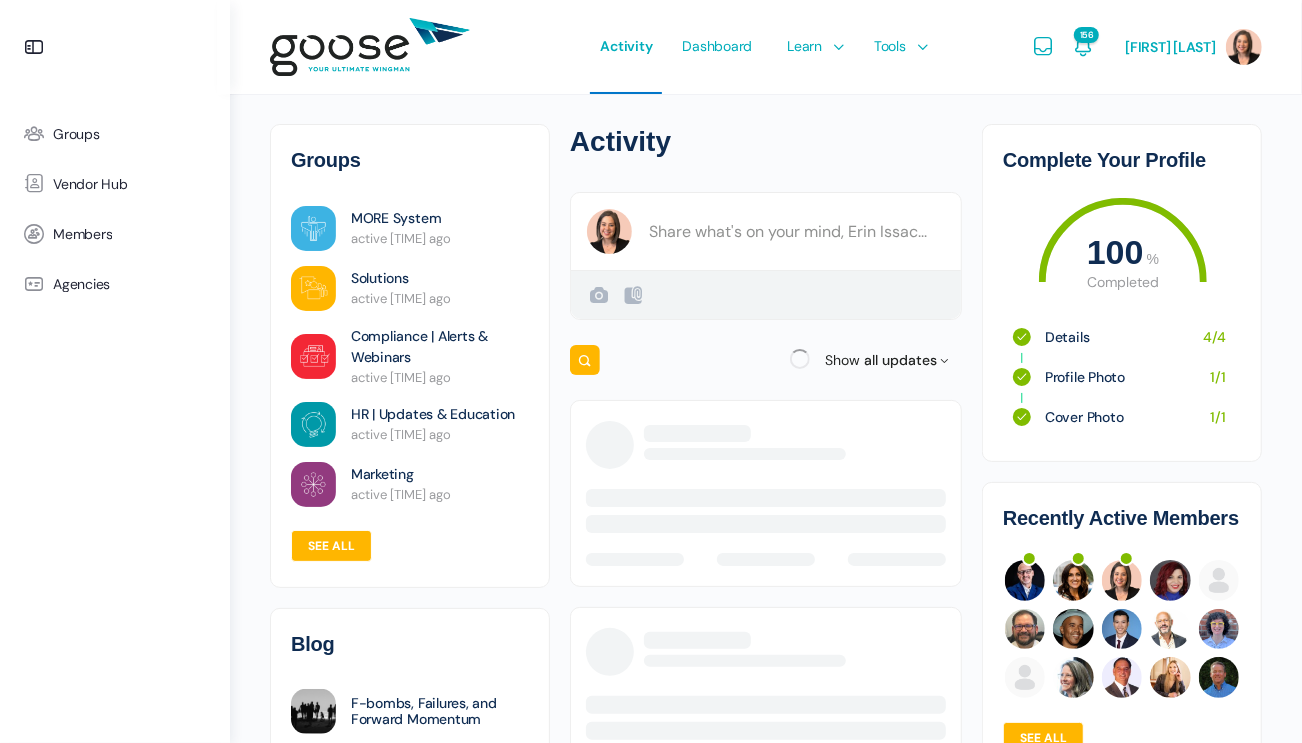 click at bounding box center (651, 371) 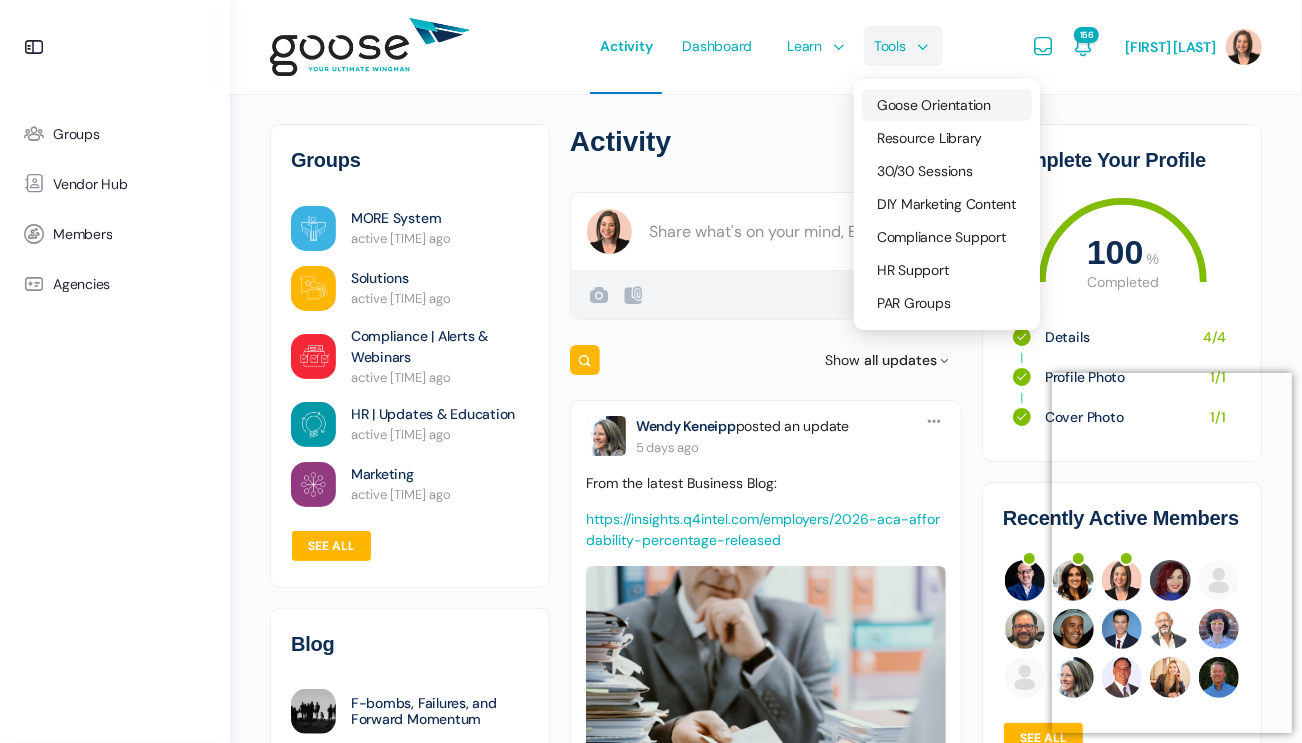 click on "Goose Orientation" at bounding box center [934, 105] 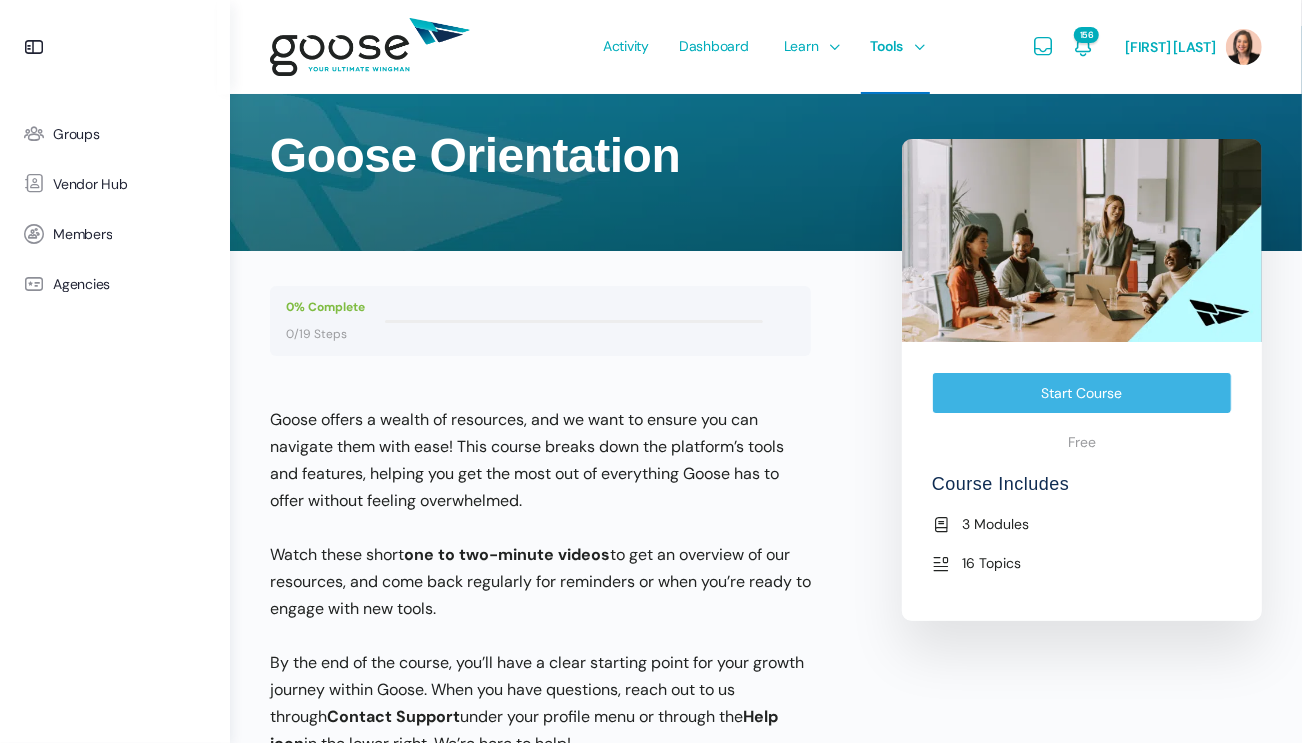 scroll, scrollTop: 0, scrollLeft: 0, axis: both 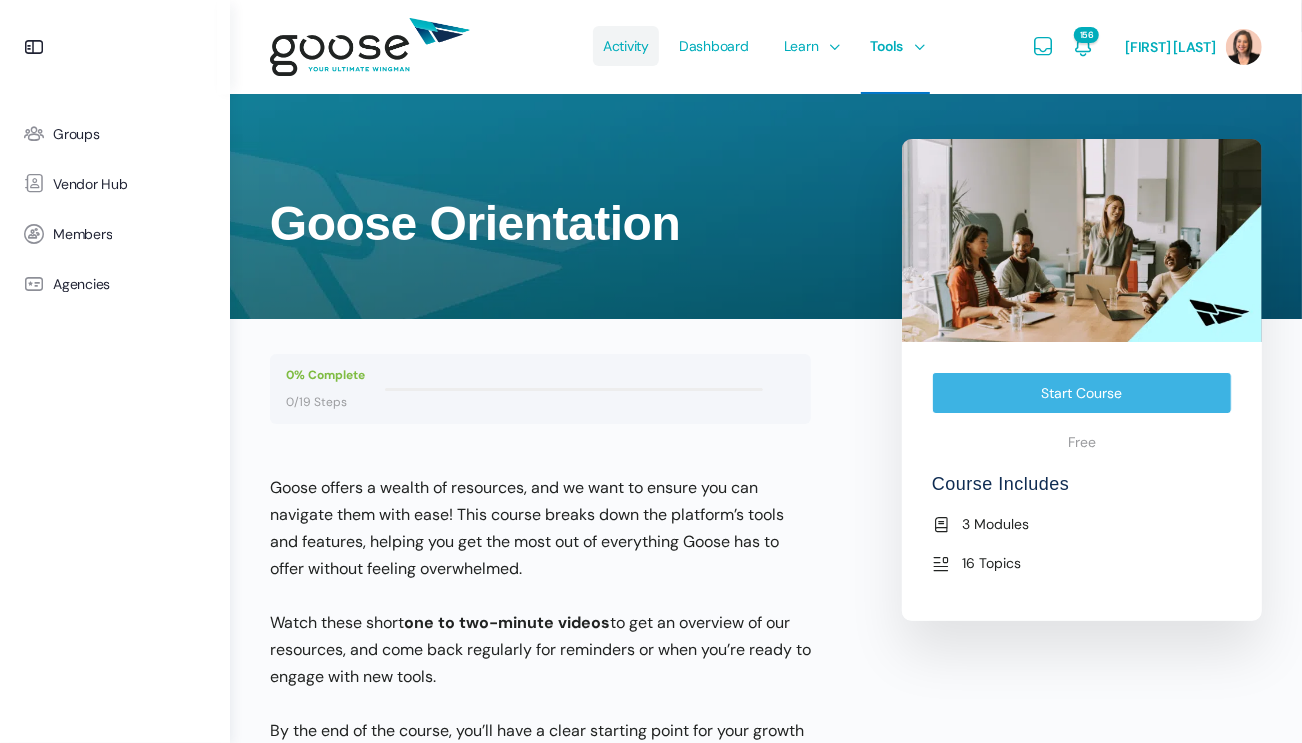 click on "Activity" at bounding box center [626, 46] 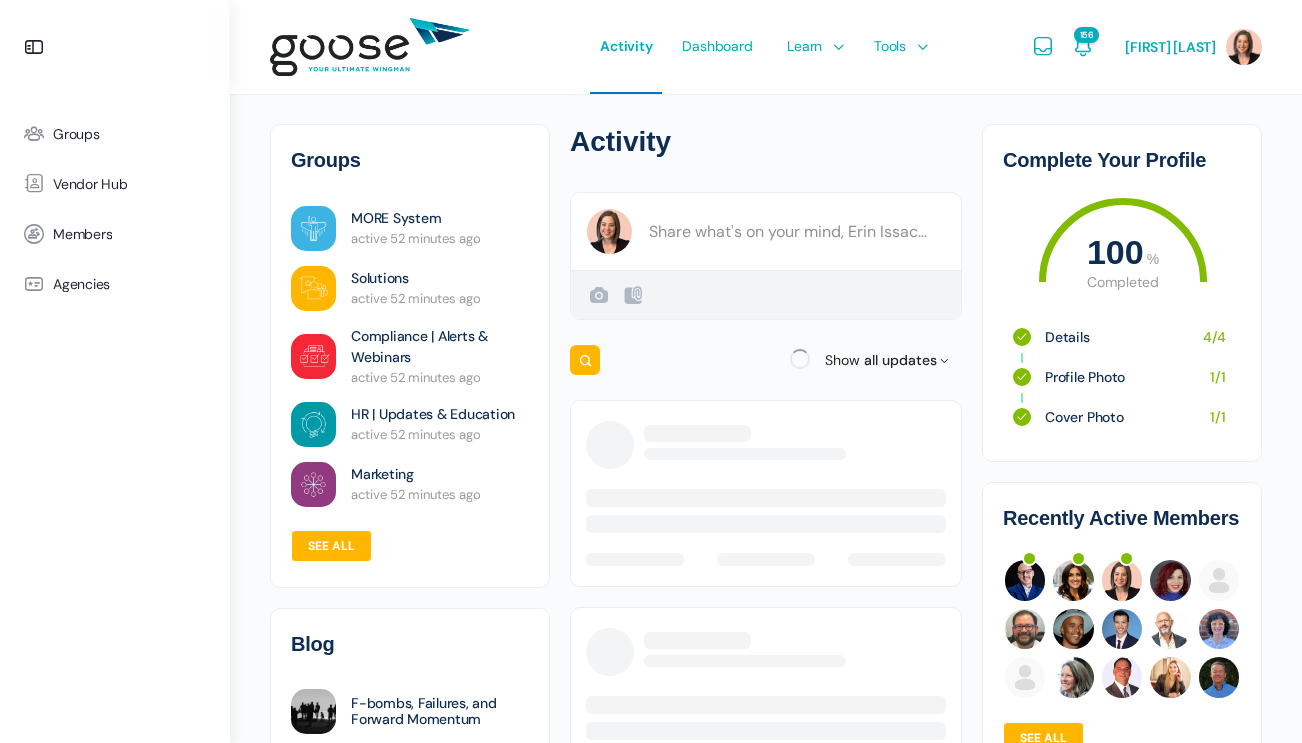 scroll, scrollTop: 0, scrollLeft: 0, axis: both 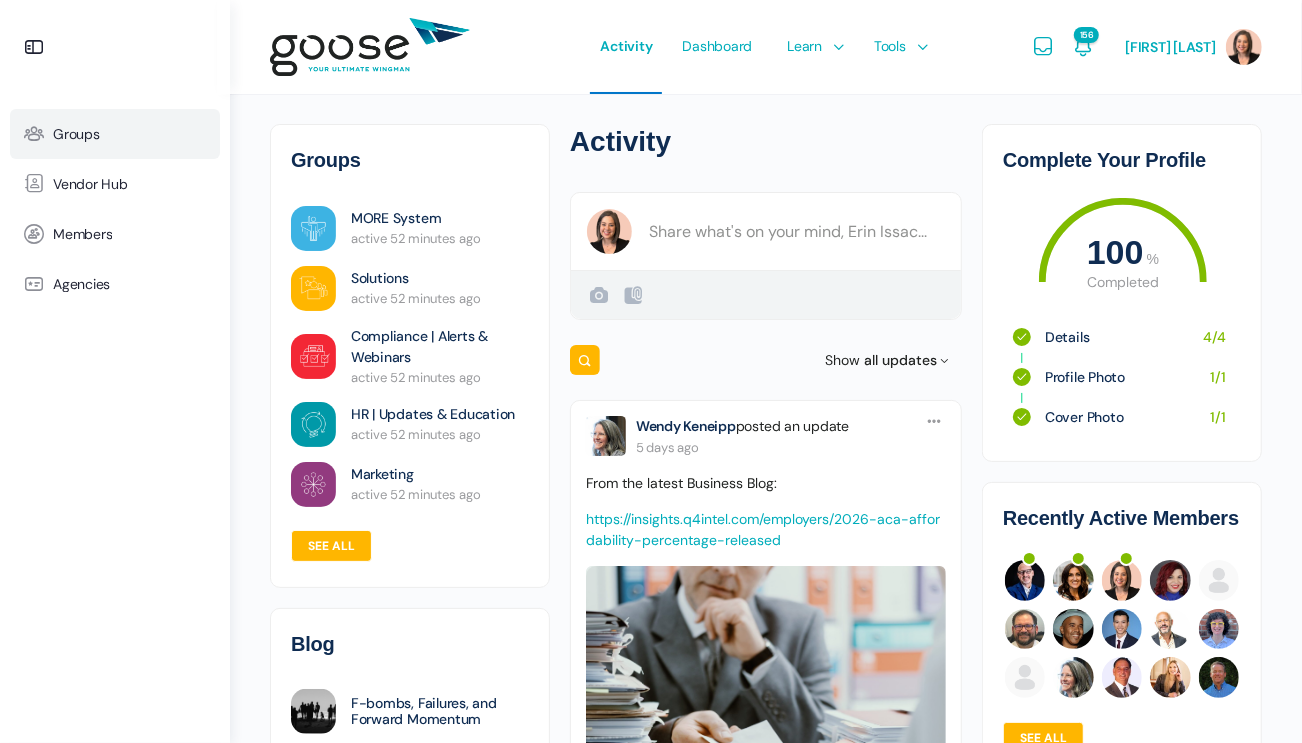 click on "Groups" at bounding box center [115, 134] 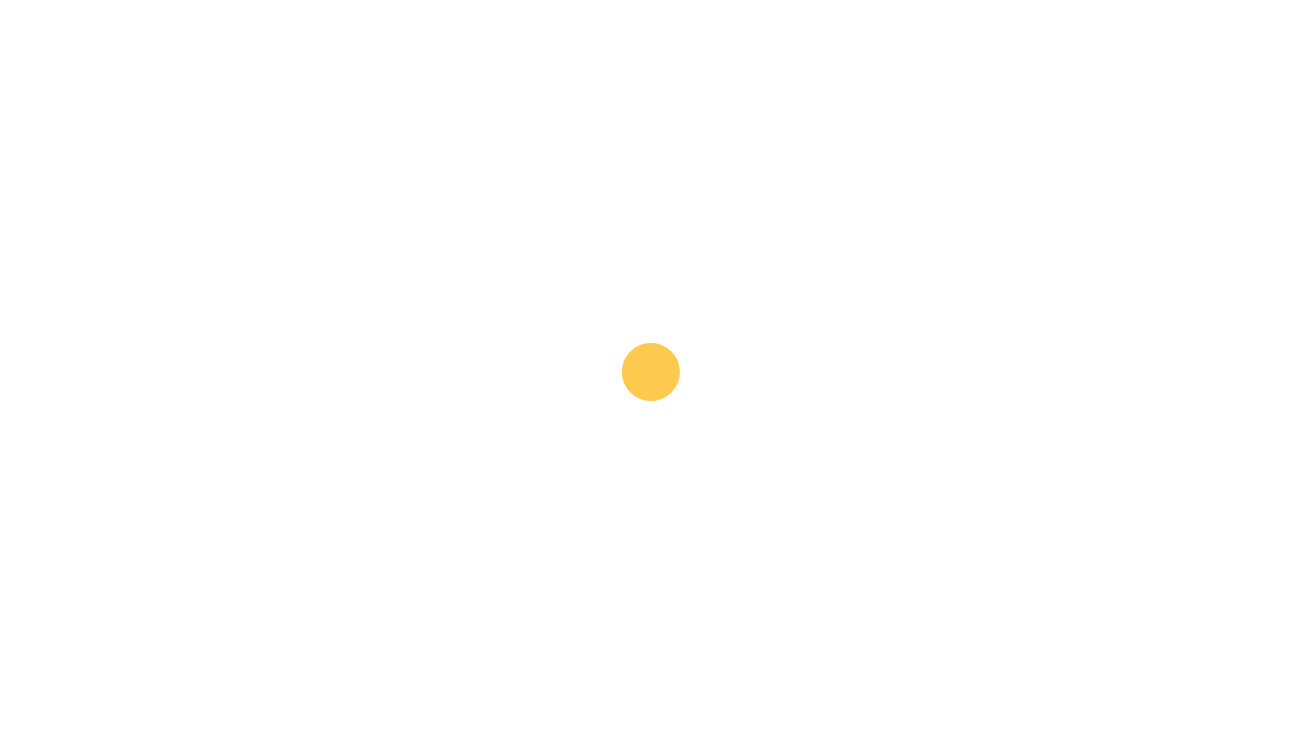 scroll, scrollTop: 206, scrollLeft: 0, axis: vertical 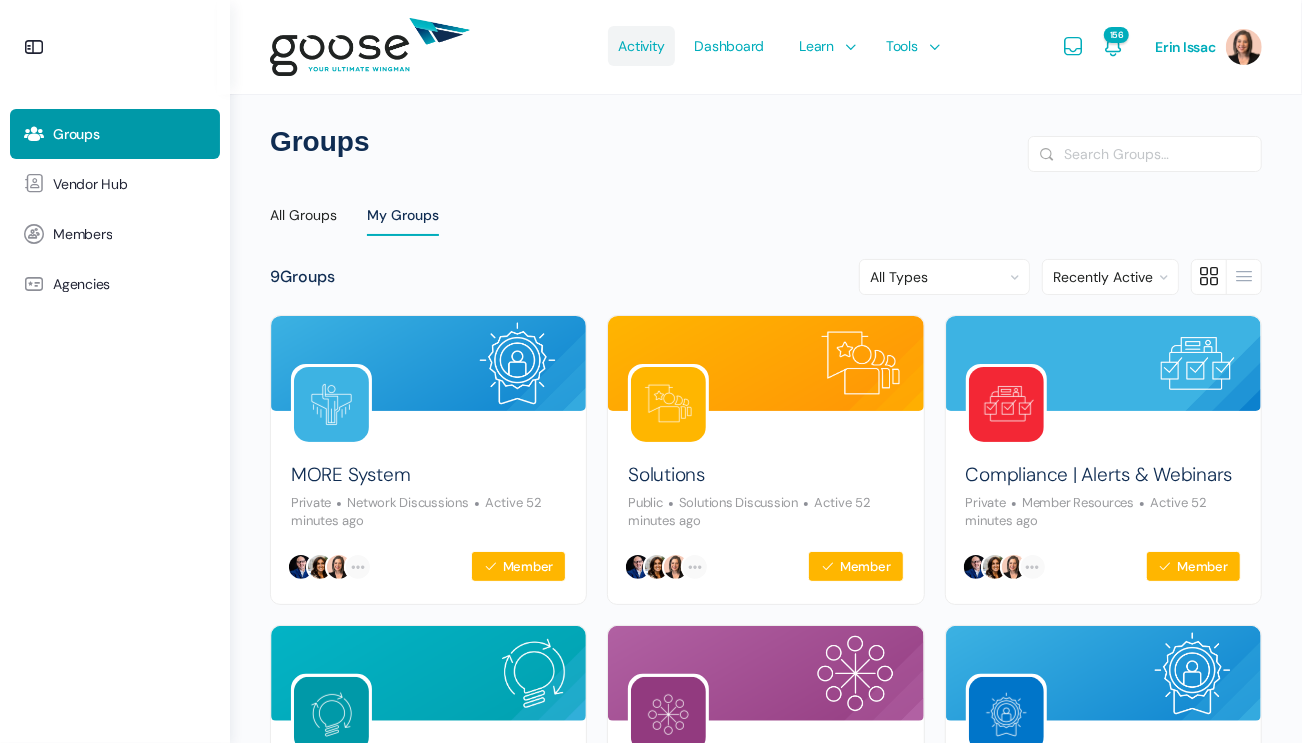 click on "Activity" at bounding box center (641, 47) 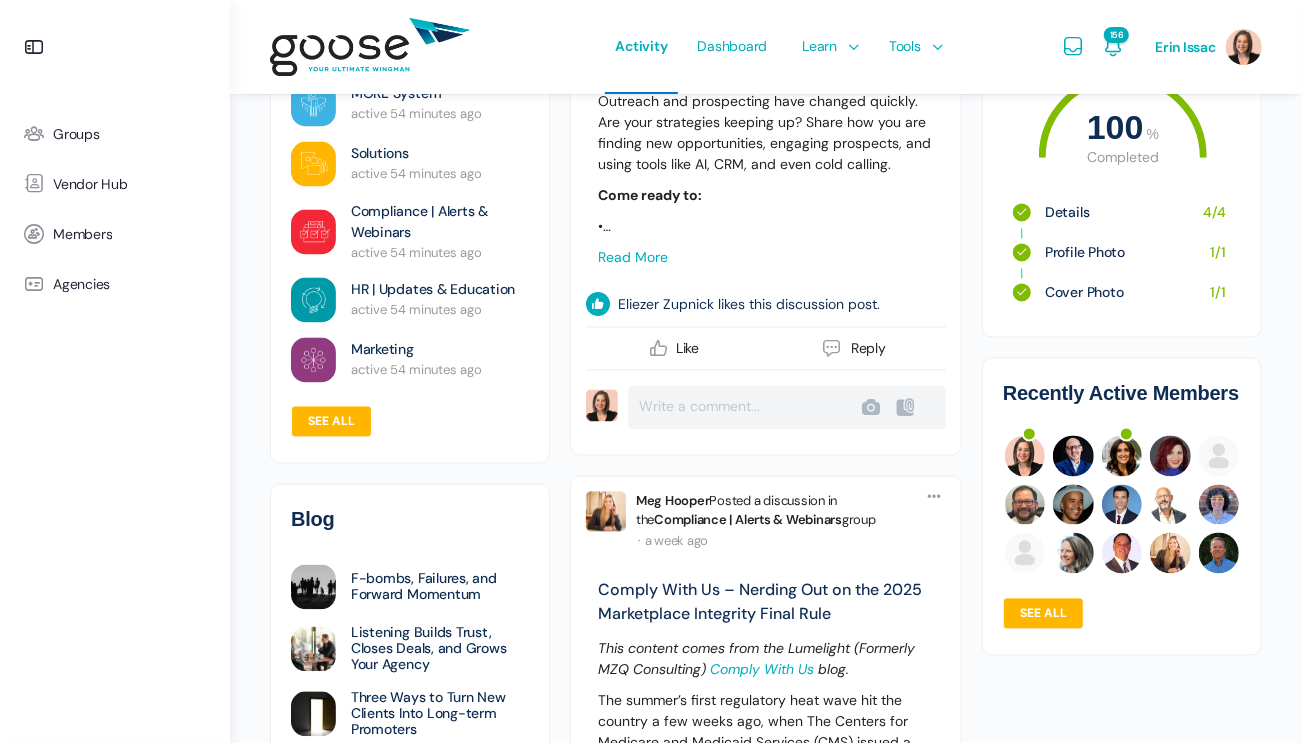 scroll, scrollTop: 2205, scrollLeft: 0, axis: vertical 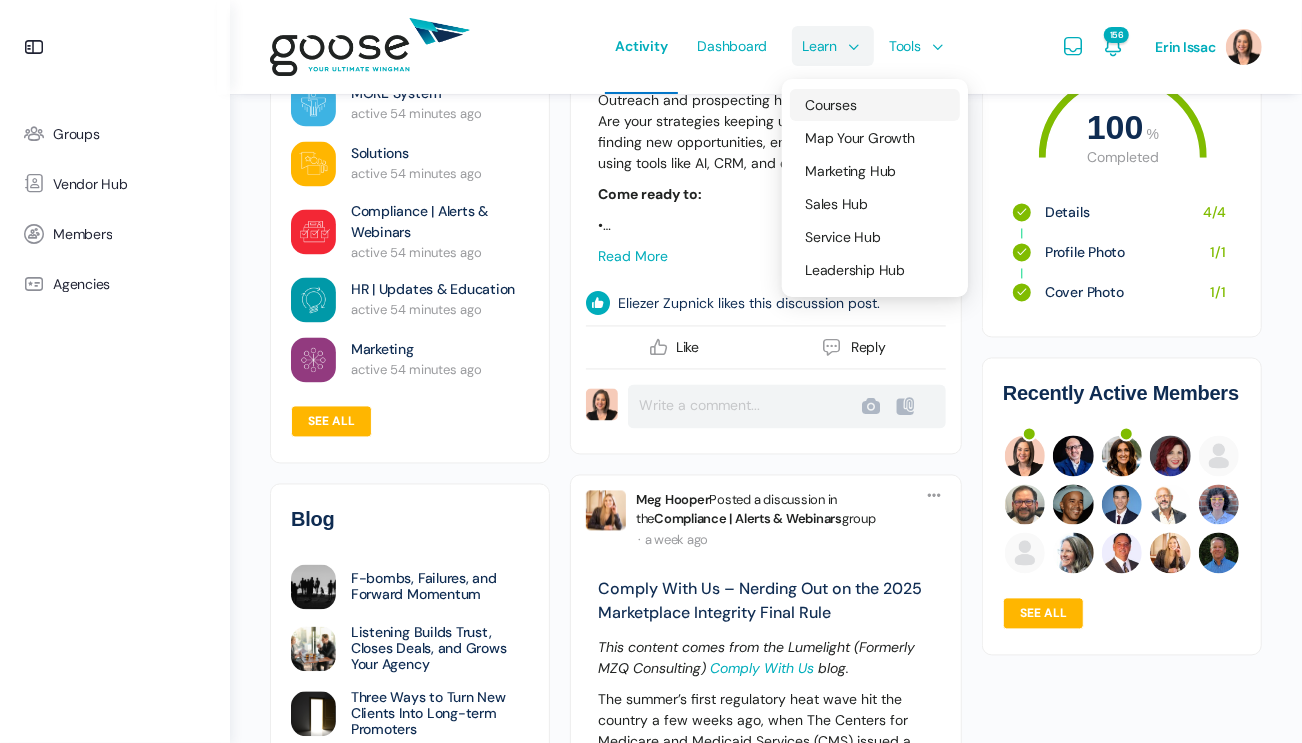 click on "Courses" at bounding box center [875, 105] 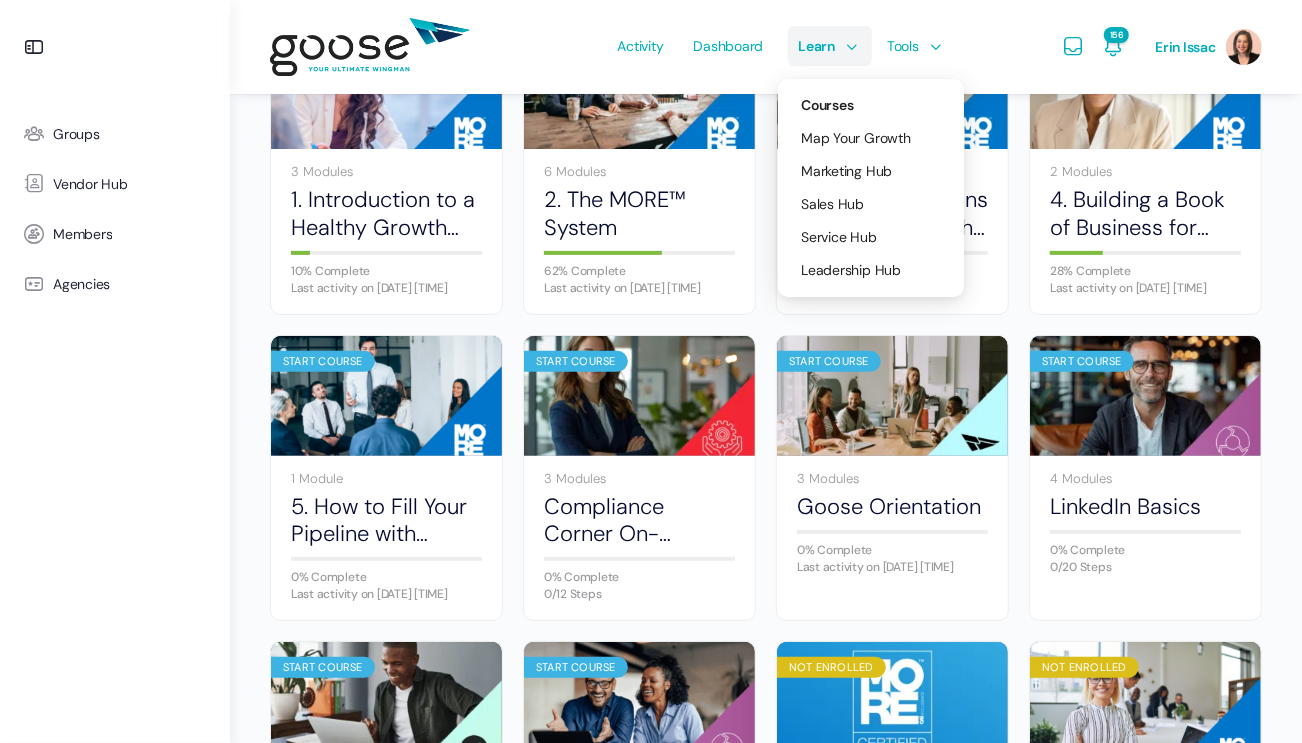 scroll, scrollTop: 322, scrollLeft: 0, axis: vertical 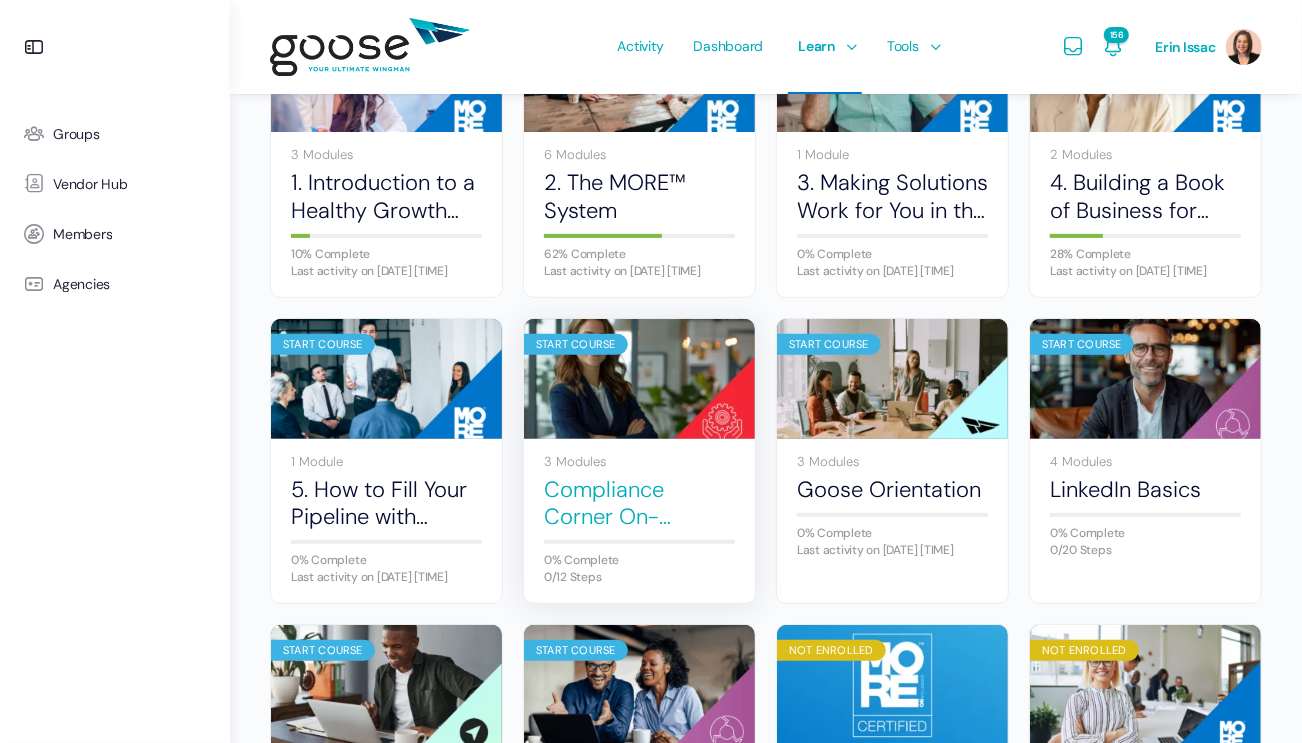 click on "Compliance Corner On-Demand Sessions" at bounding box center [639, 503] 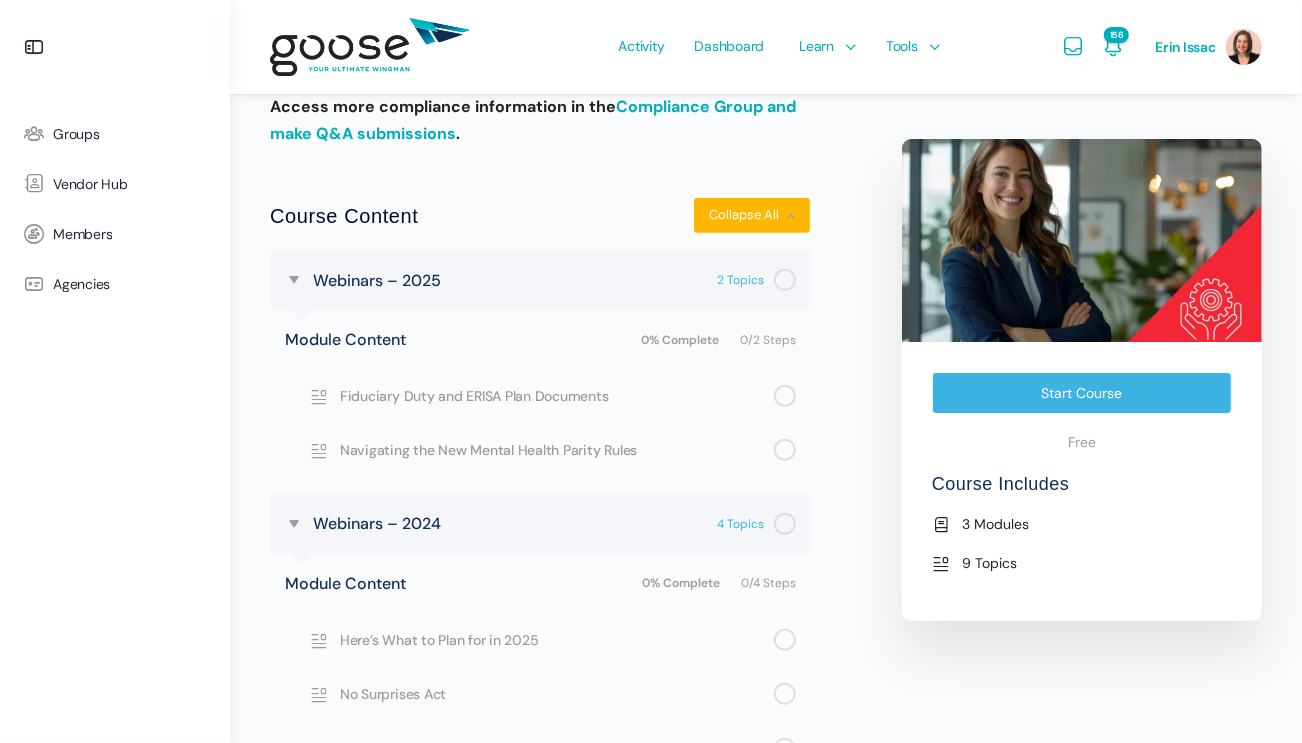 scroll, scrollTop: 772, scrollLeft: 0, axis: vertical 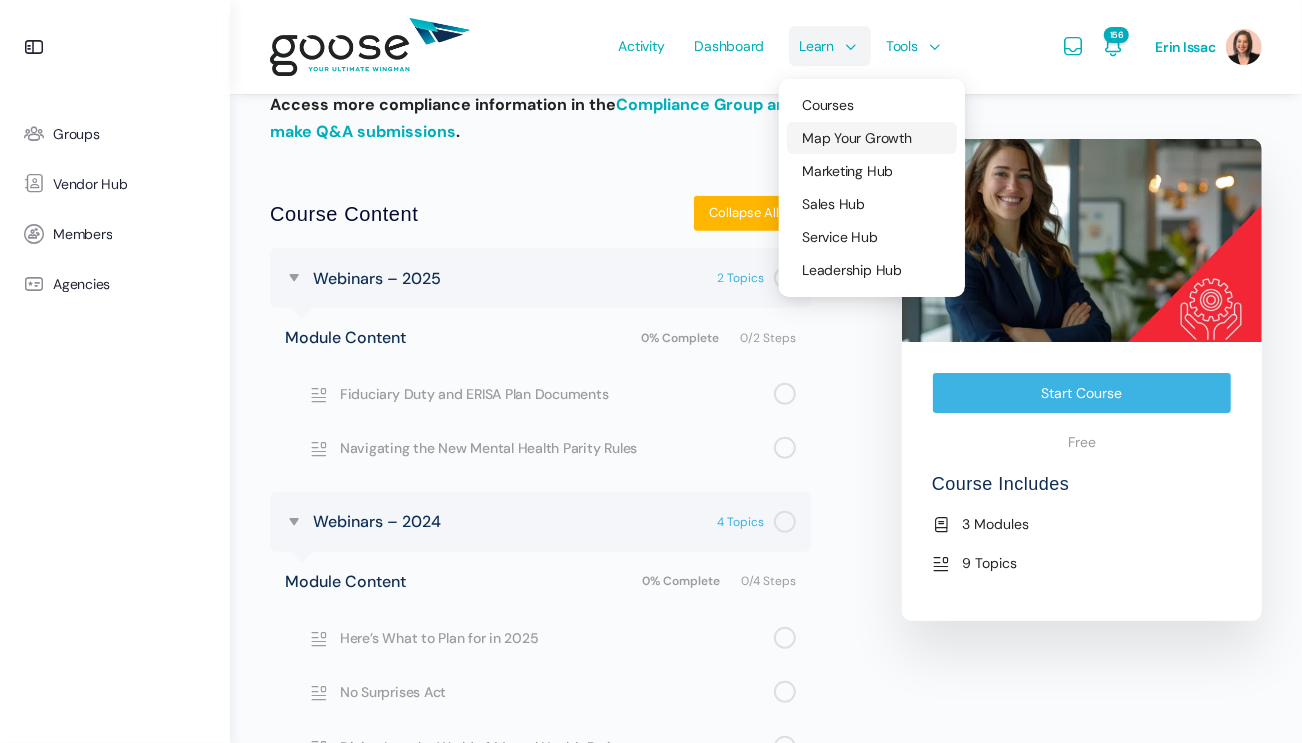 click on "Map Your Growth" at bounding box center (856, 138) 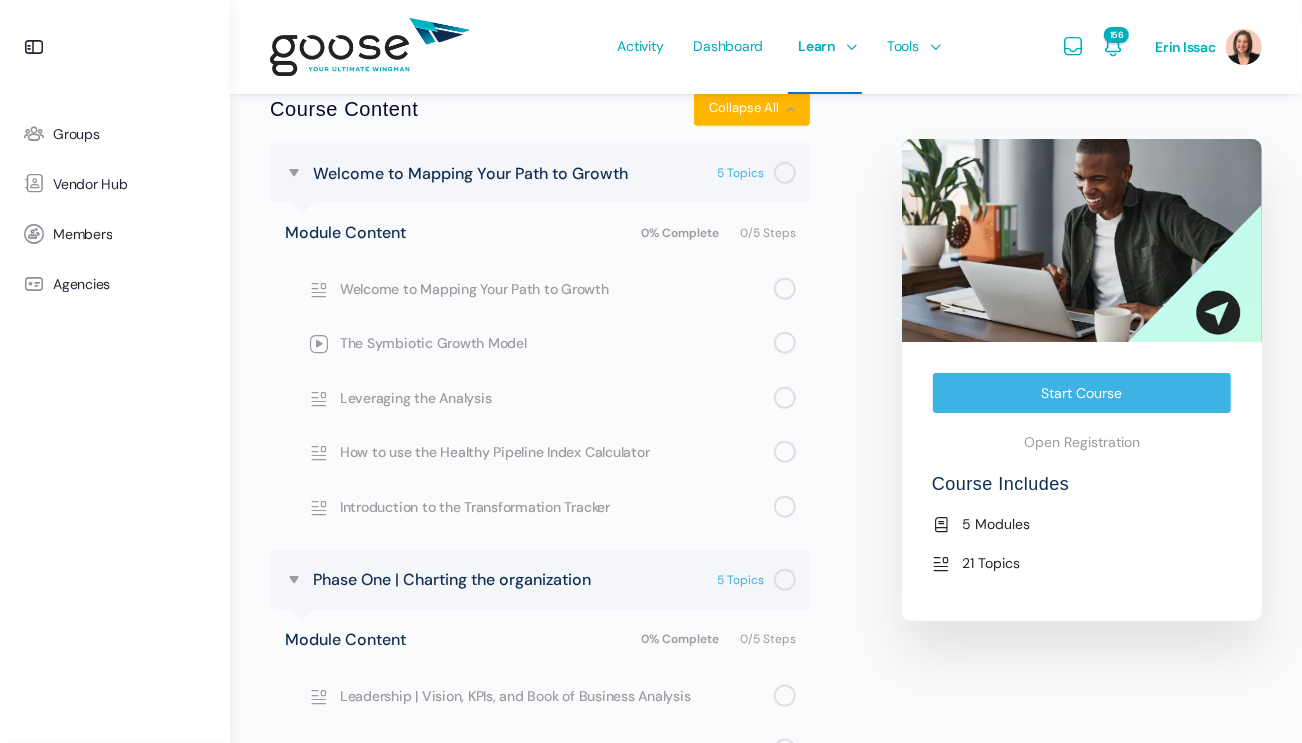 scroll, scrollTop: 1086, scrollLeft: 0, axis: vertical 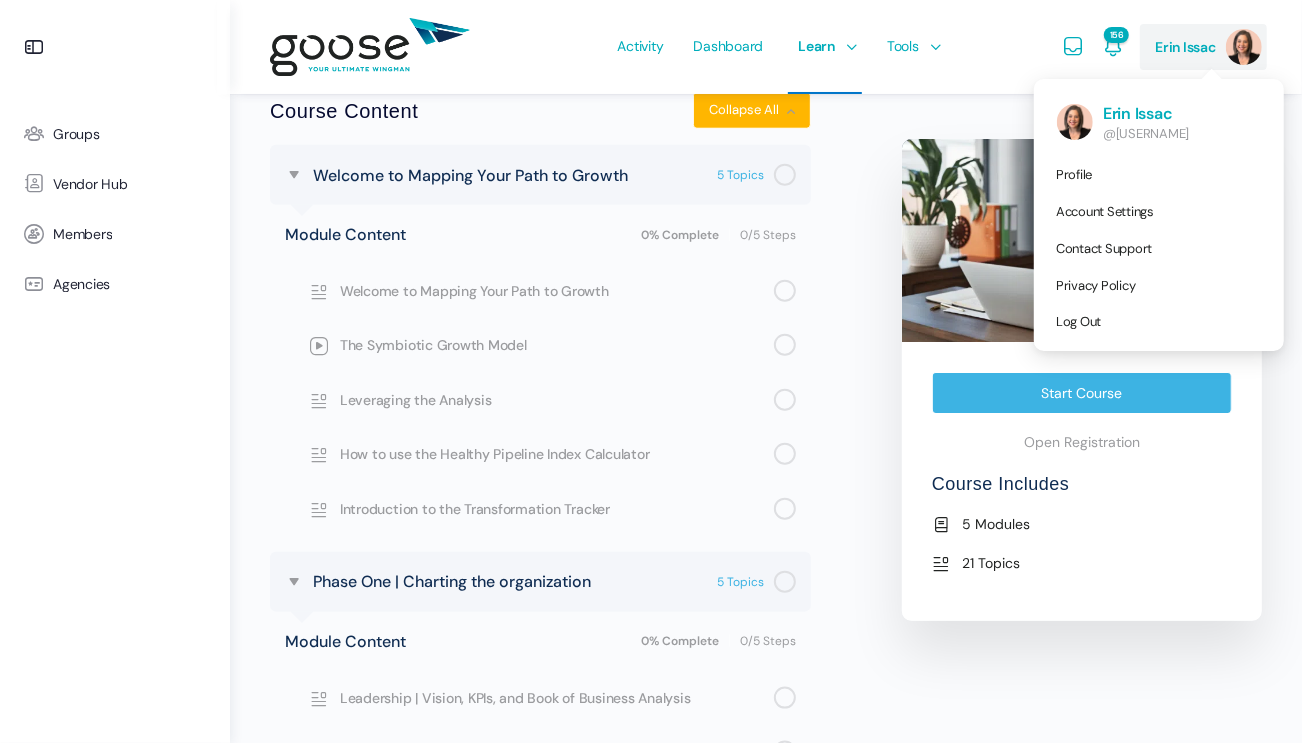 click on "Erin Issac" at bounding box center (1208, 47) 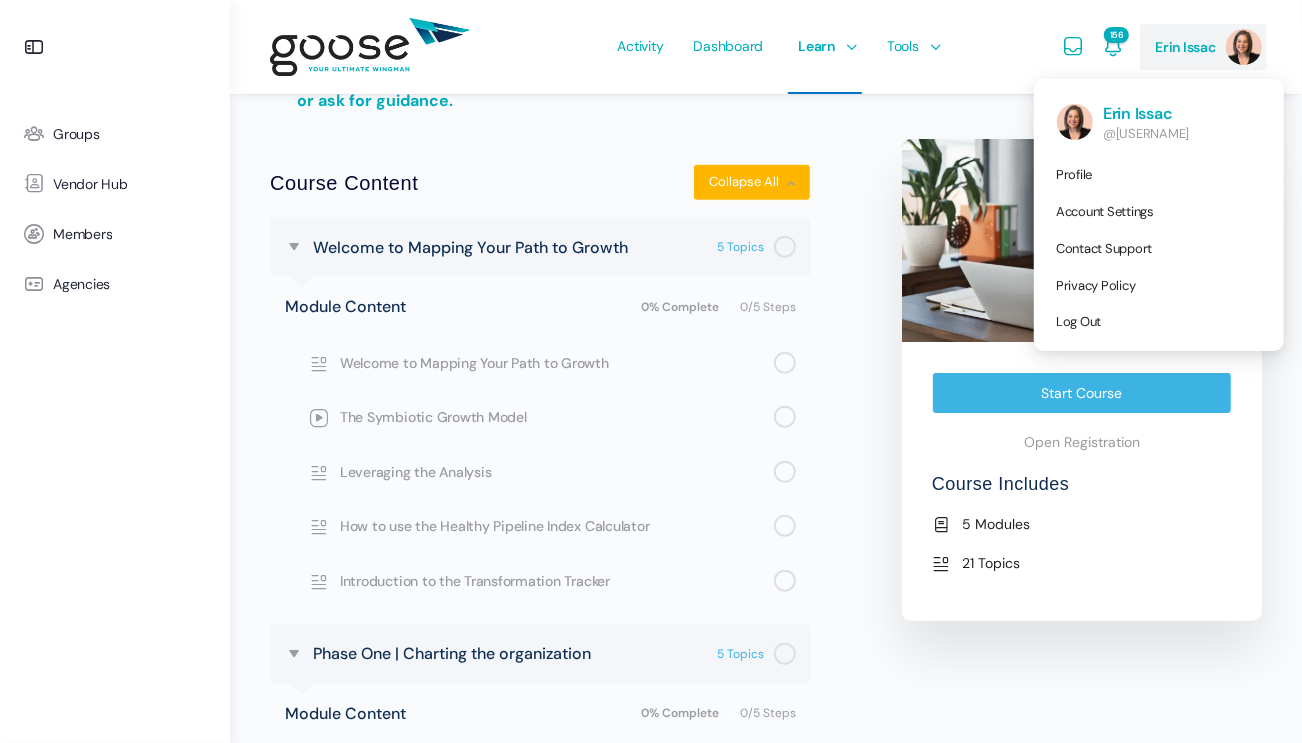 scroll, scrollTop: 1014, scrollLeft: 0, axis: vertical 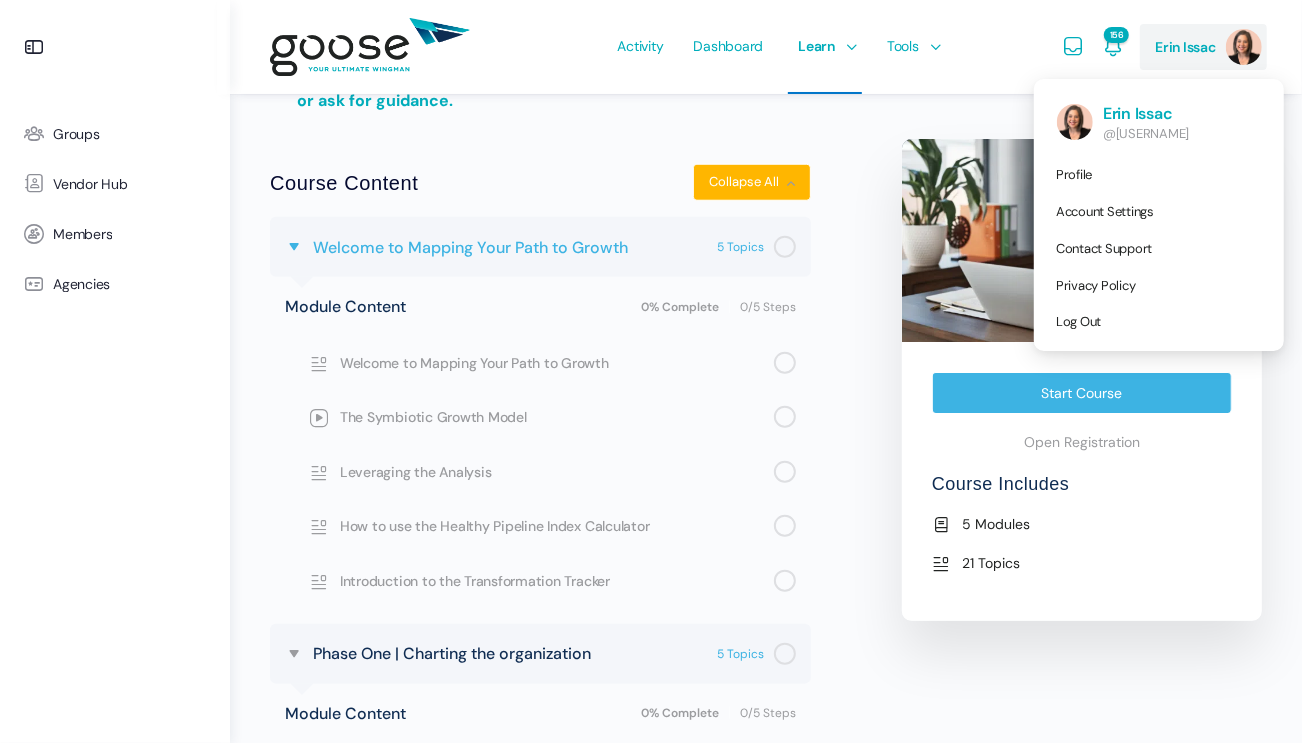 click on "Welcome to Mapping Your Path to Growth" at bounding box center (470, 247) 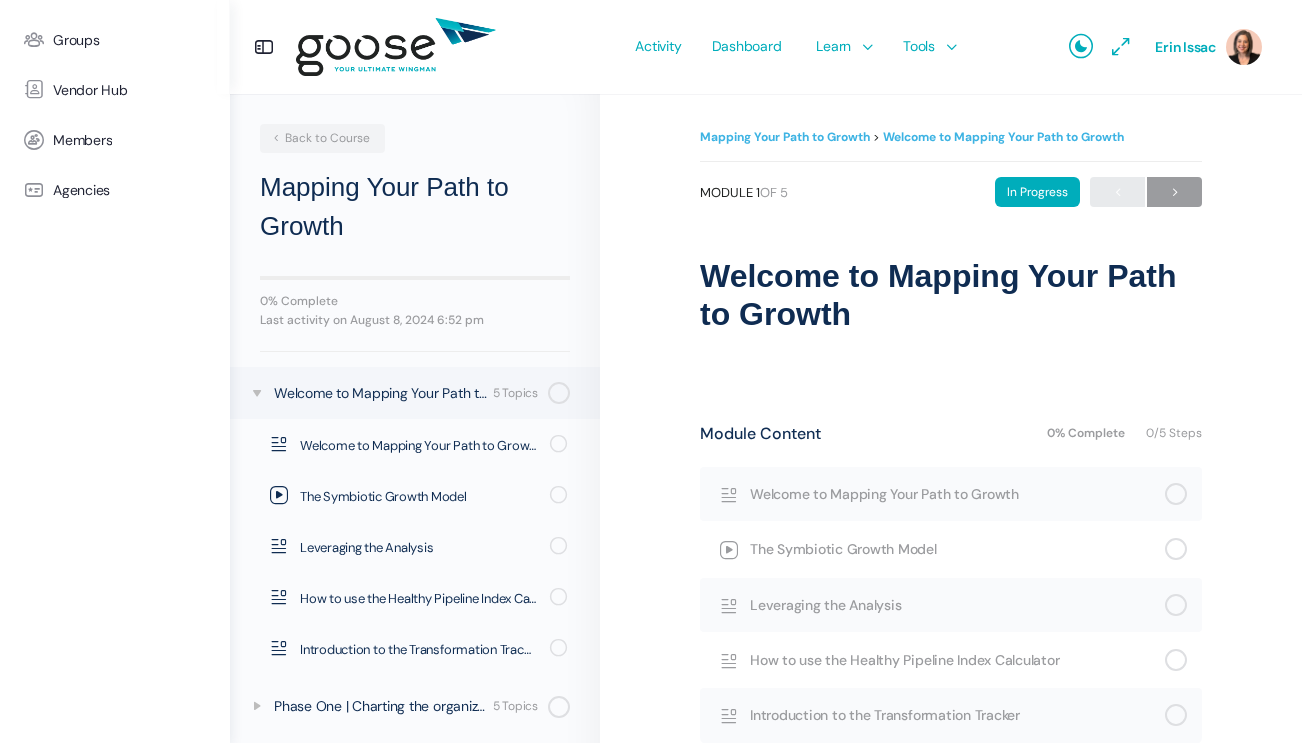 scroll, scrollTop: 0, scrollLeft: 0, axis: both 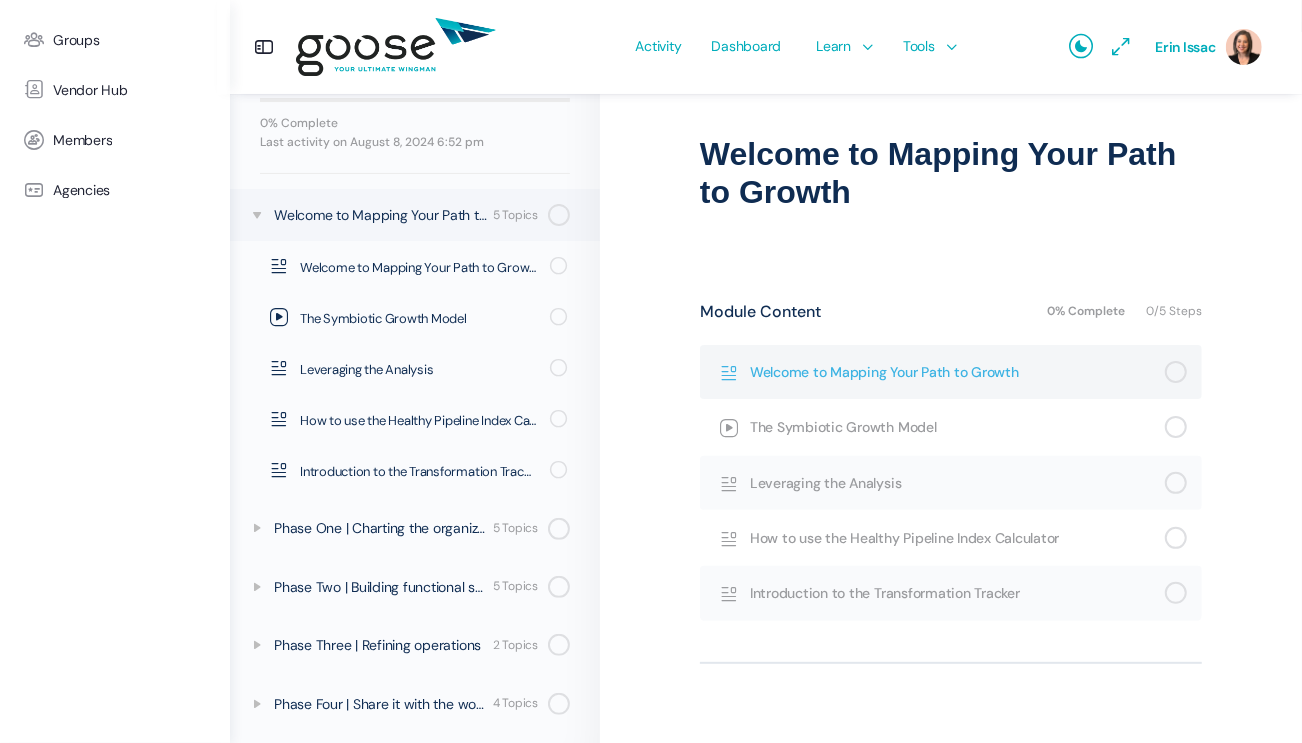 click on "Welcome to Mapping Your Path to Growth" at bounding box center (957, 372) 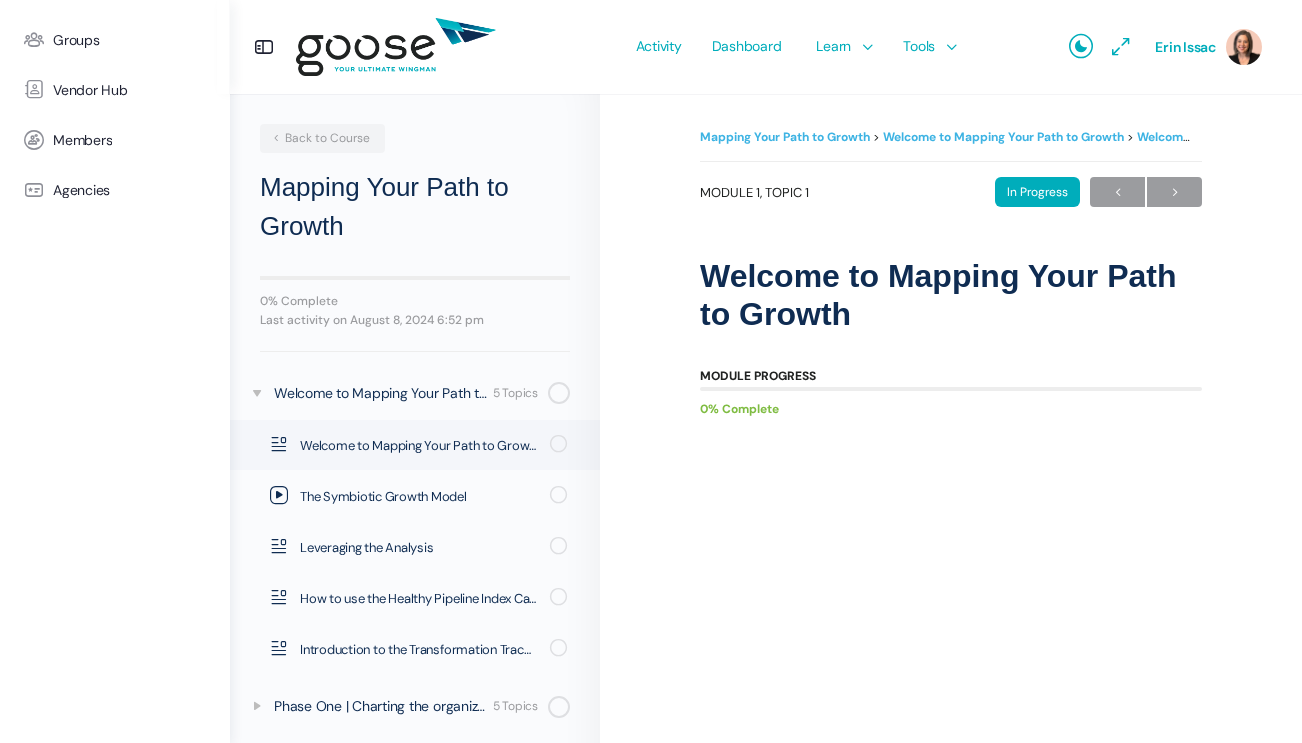 scroll, scrollTop: 0, scrollLeft: 0, axis: both 